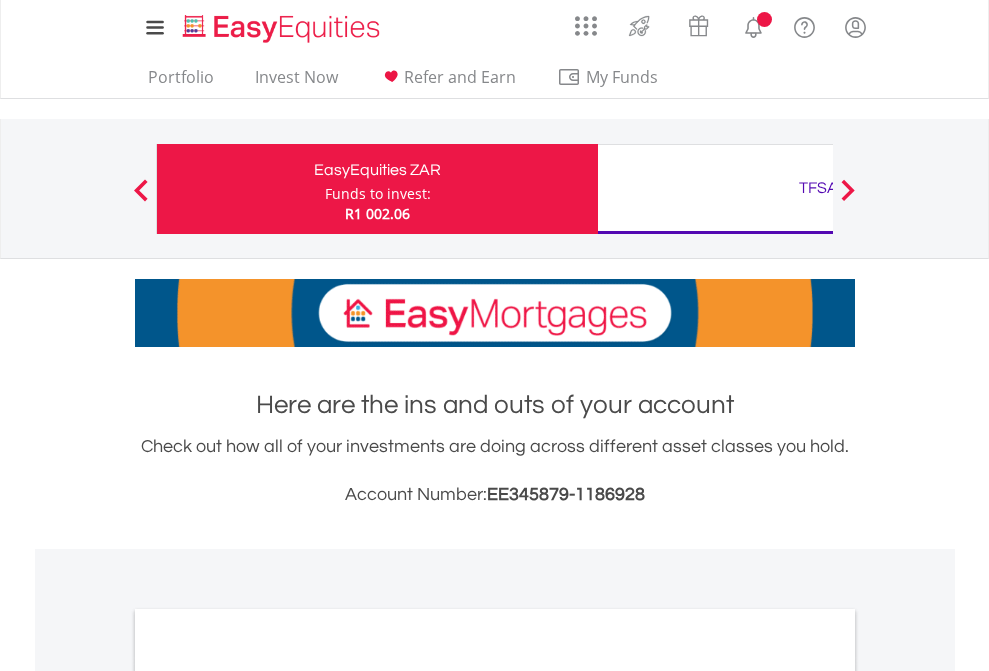 scroll, scrollTop: 0, scrollLeft: 0, axis: both 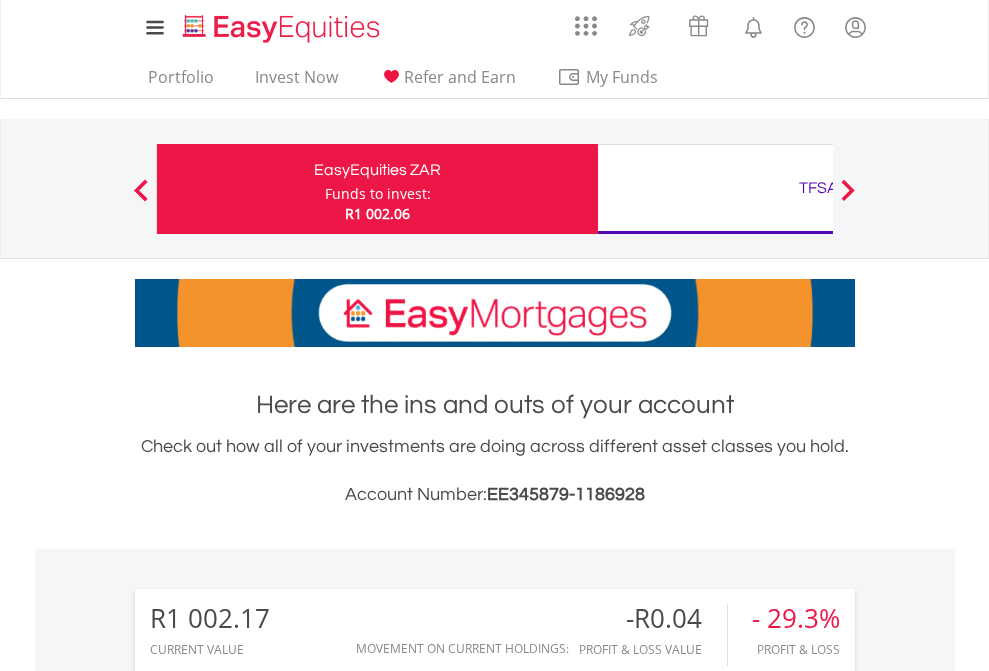 click on "Funds to invest:" at bounding box center [378, 194] 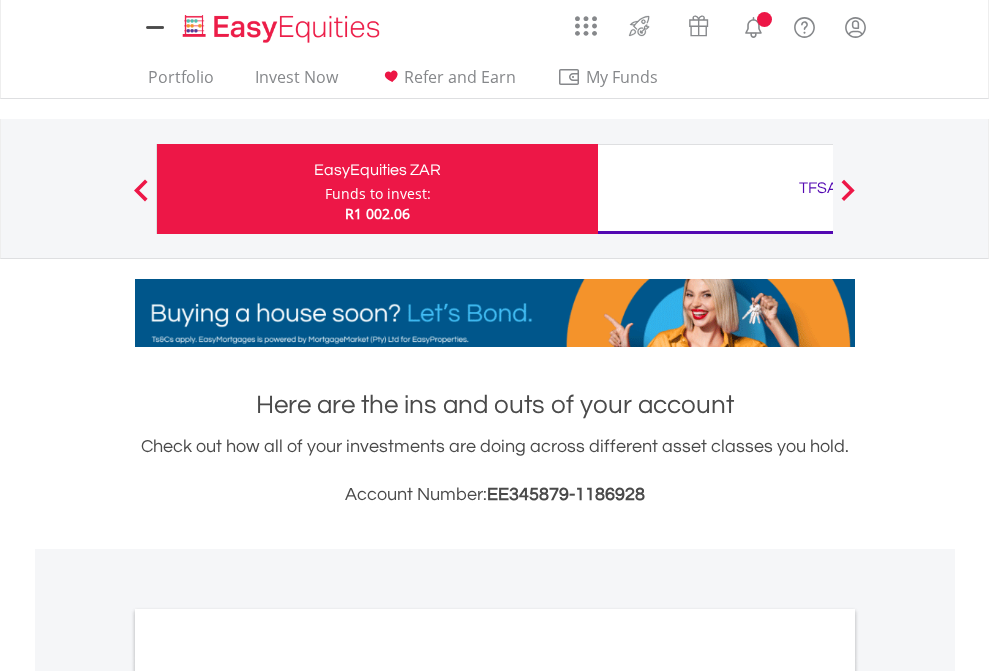 scroll, scrollTop: 0, scrollLeft: 0, axis: both 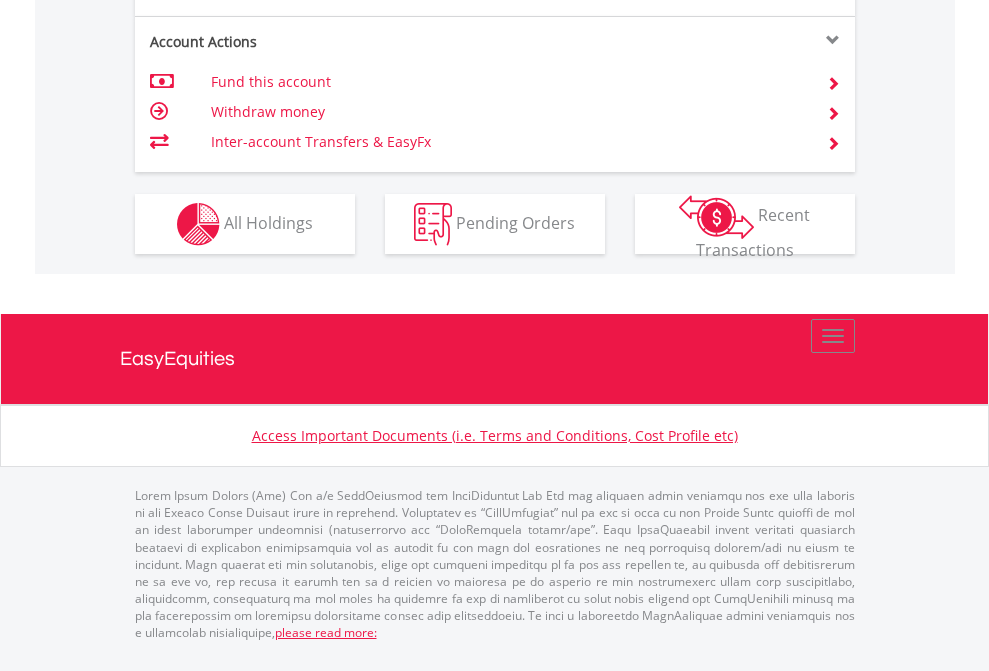 click on "Investment types" at bounding box center (706, -337) 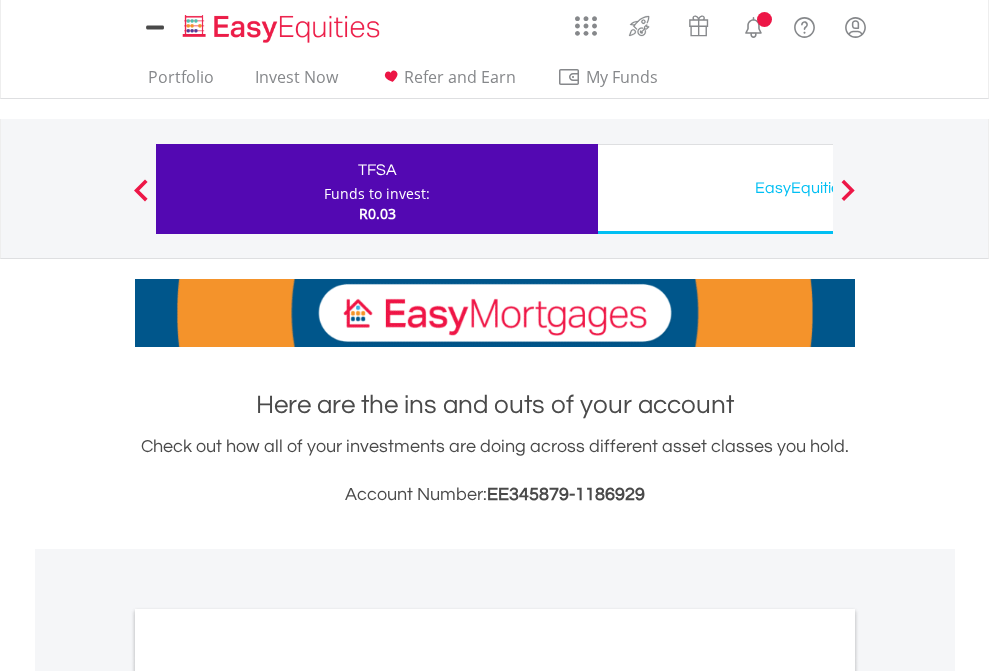 scroll, scrollTop: 0, scrollLeft: 0, axis: both 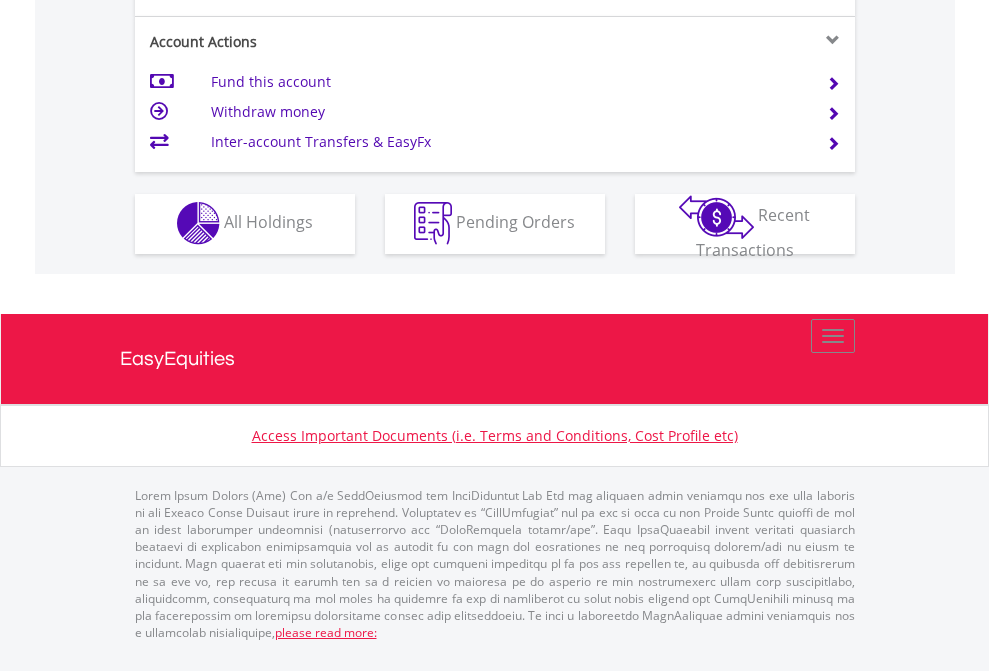 click on "Investment types" at bounding box center (706, -353) 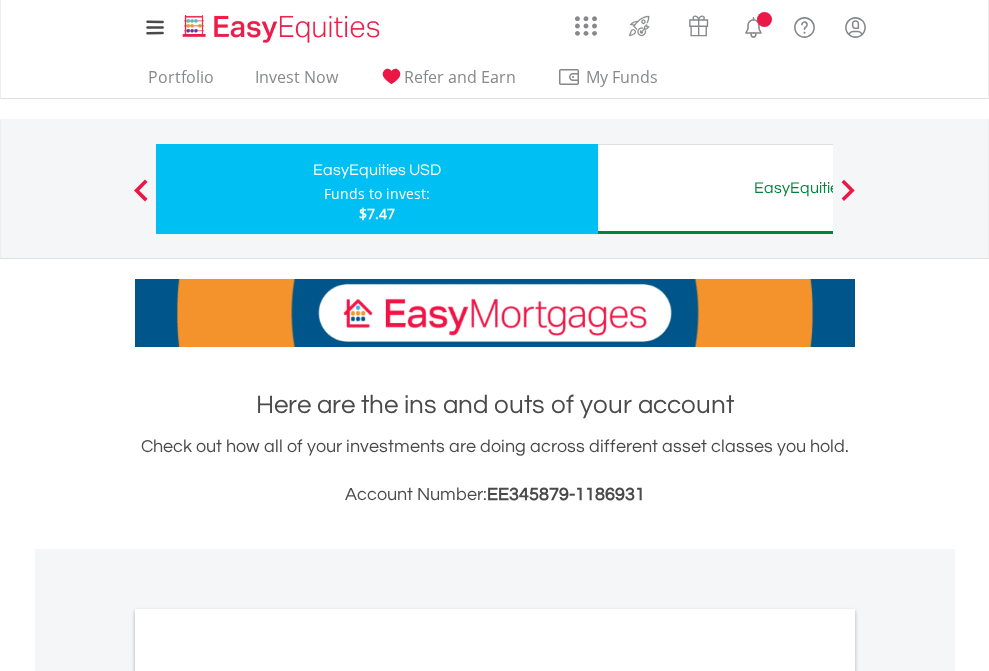 scroll, scrollTop: 0, scrollLeft: 0, axis: both 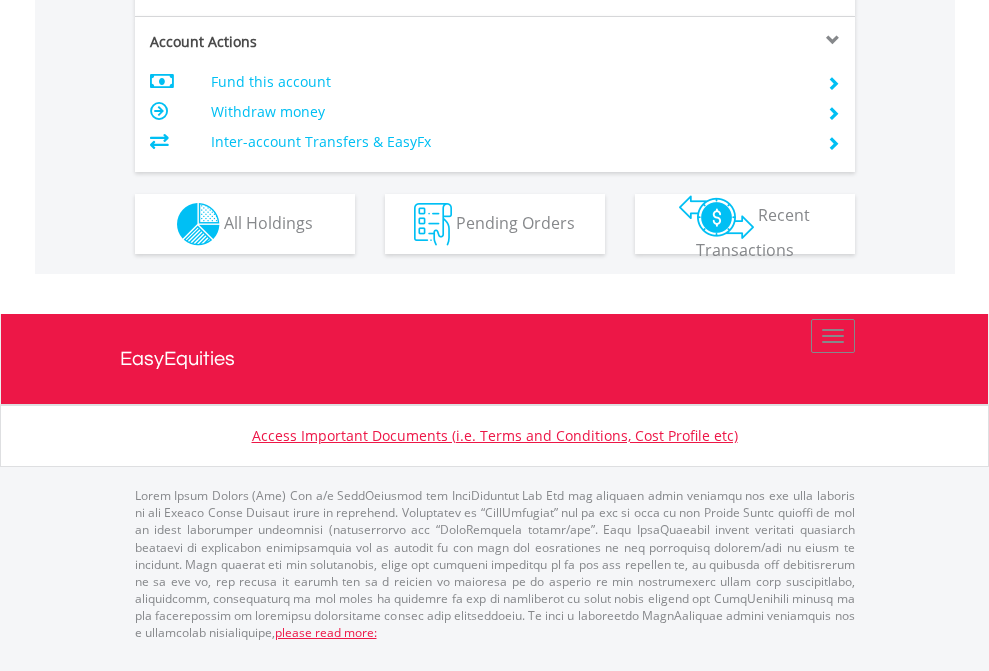 click on "Investment types" at bounding box center (706, -337) 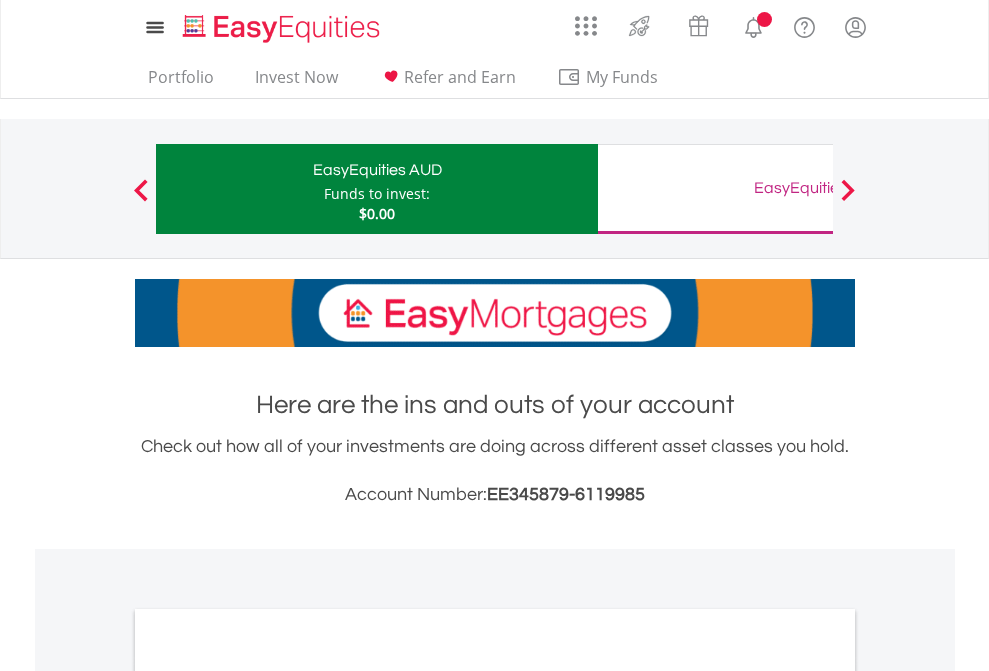 scroll, scrollTop: 0, scrollLeft: 0, axis: both 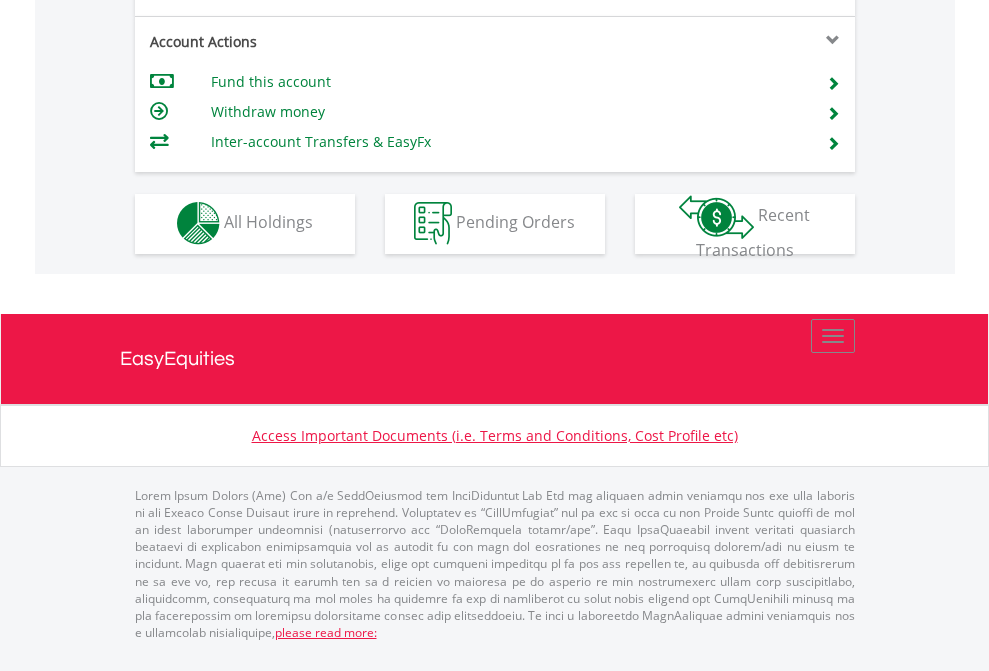 click on "Investment types" at bounding box center [706, -353] 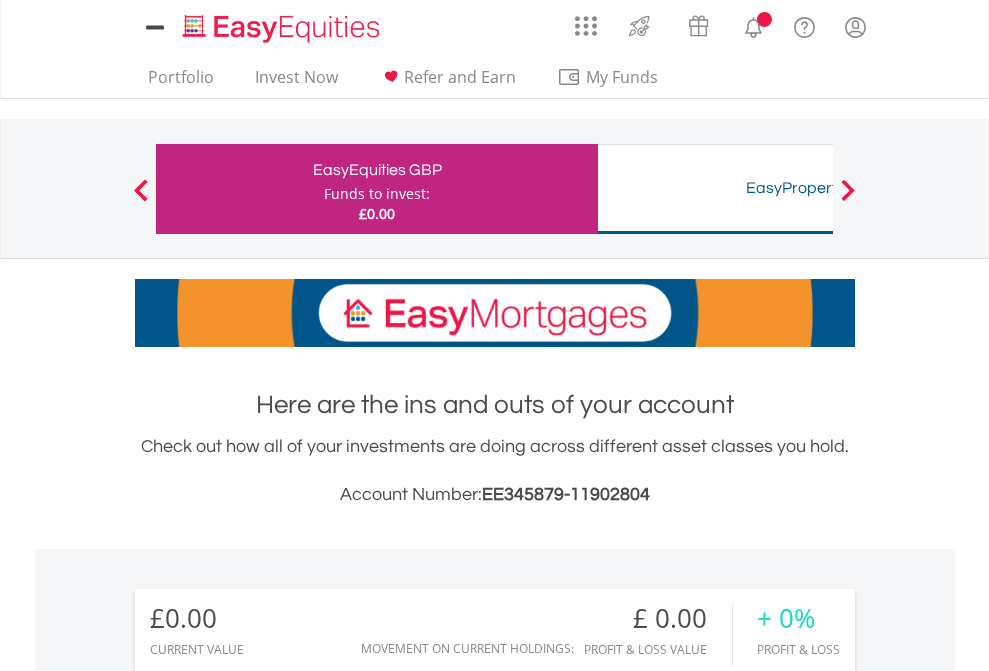 scroll, scrollTop: 0, scrollLeft: 0, axis: both 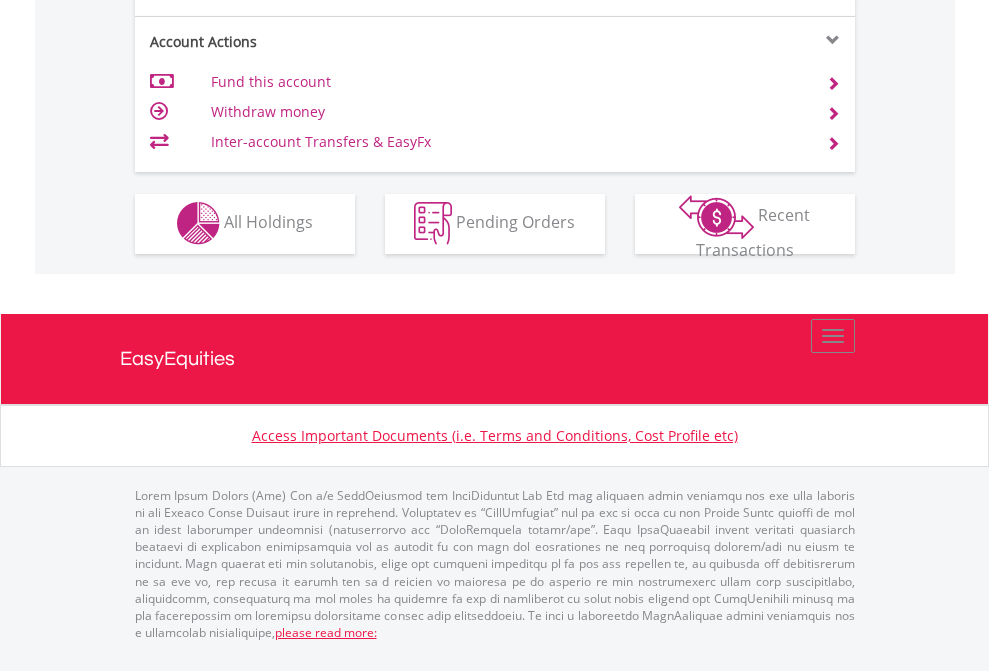 click on "Investment types" at bounding box center (706, -353) 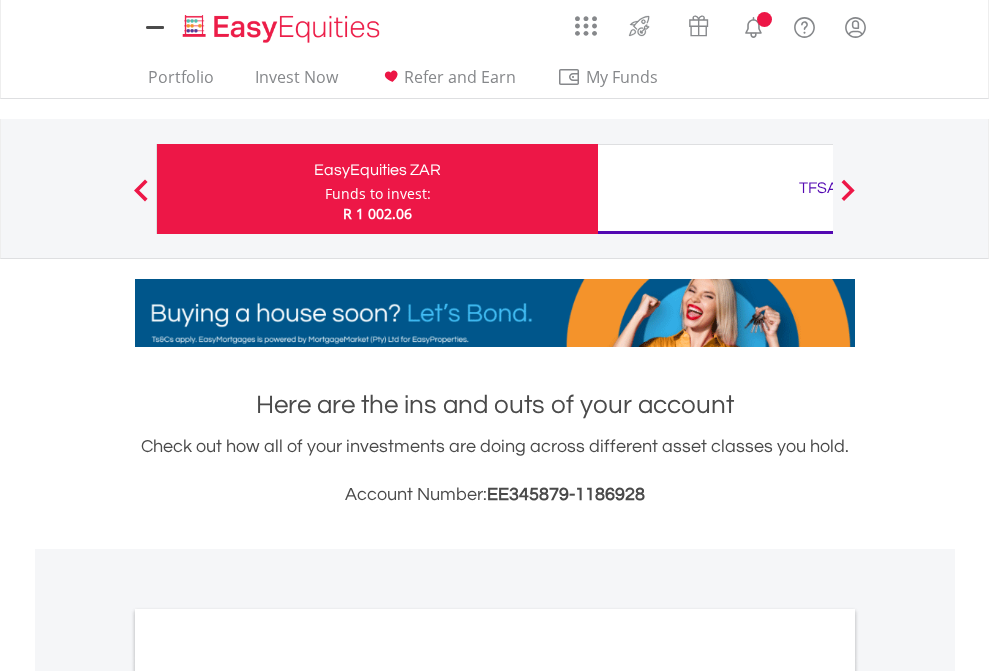 click on "All Holdings" at bounding box center (268, 1096) 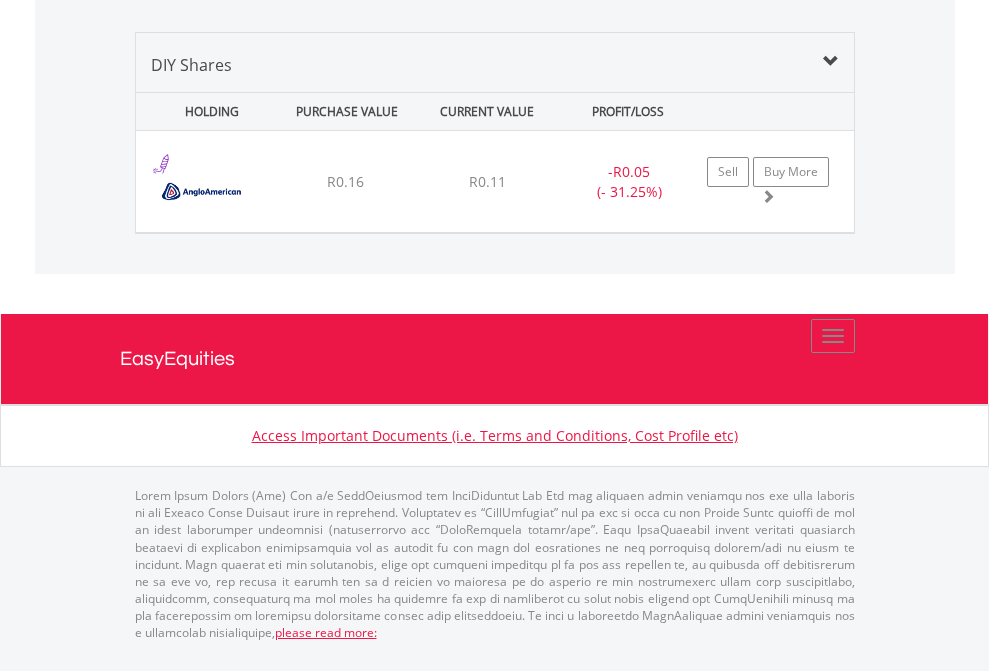 scroll, scrollTop: 2225, scrollLeft: 0, axis: vertical 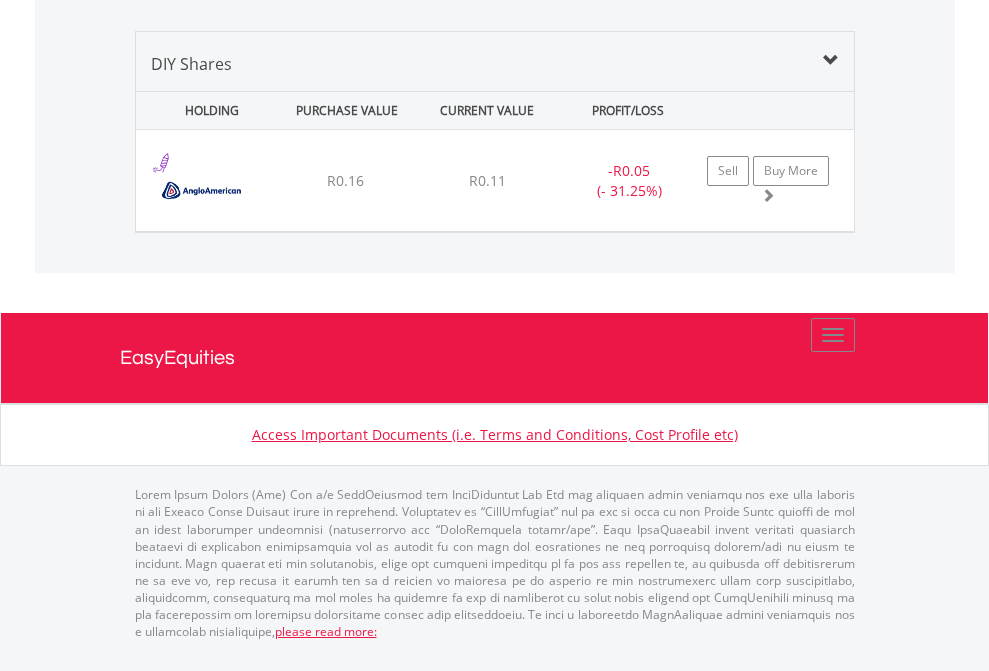 click on "TFSA" at bounding box center (818, -1339) 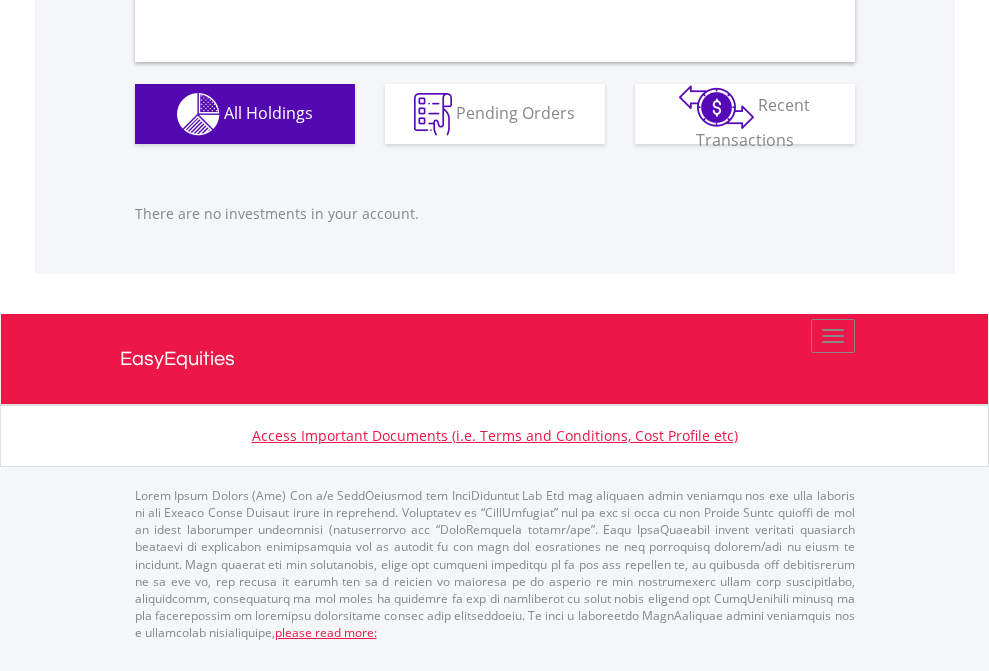 scroll, scrollTop: 1980, scrollLeft: 0, axis: vertical 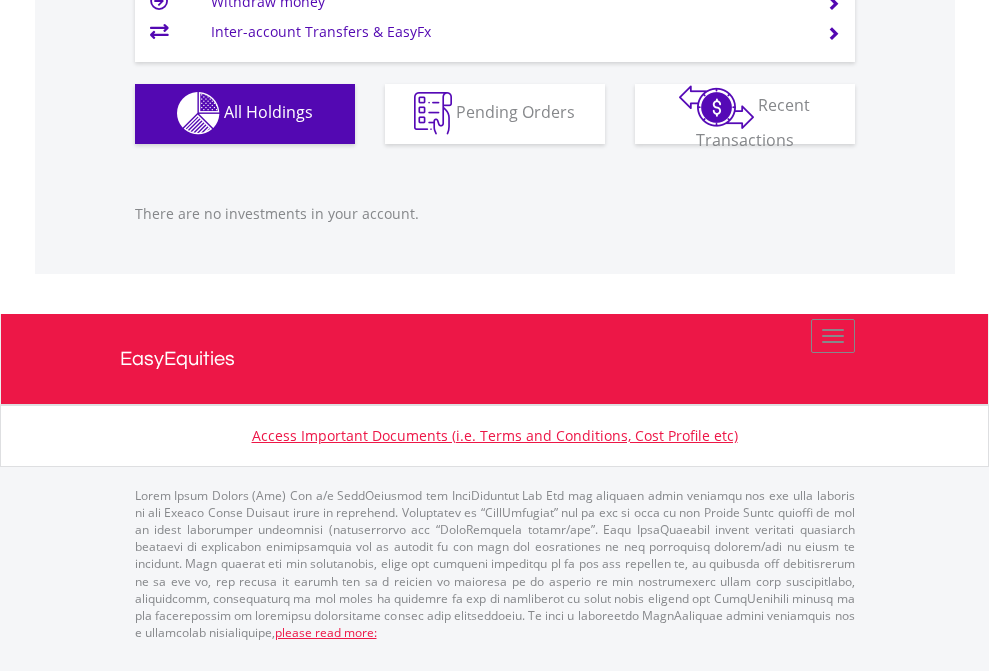 click on "EasyEquities USD" at bounding box center [818, -1142] 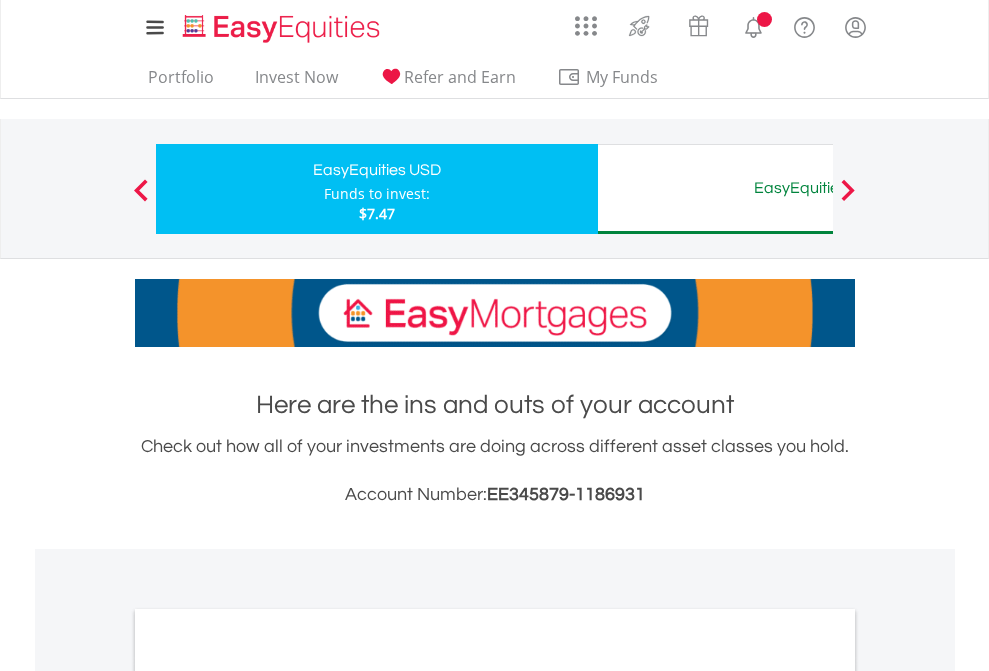 scroll, scrollTop: 0, scrollLeft: 0, axis: both 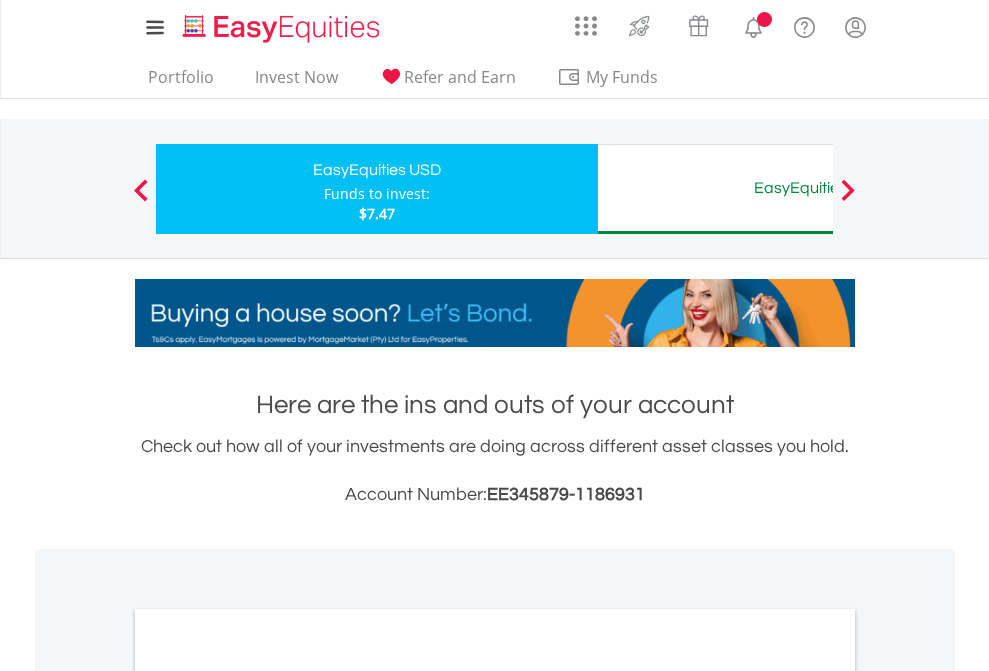 click on "All Holdings" at bounding box center [268, 1096] 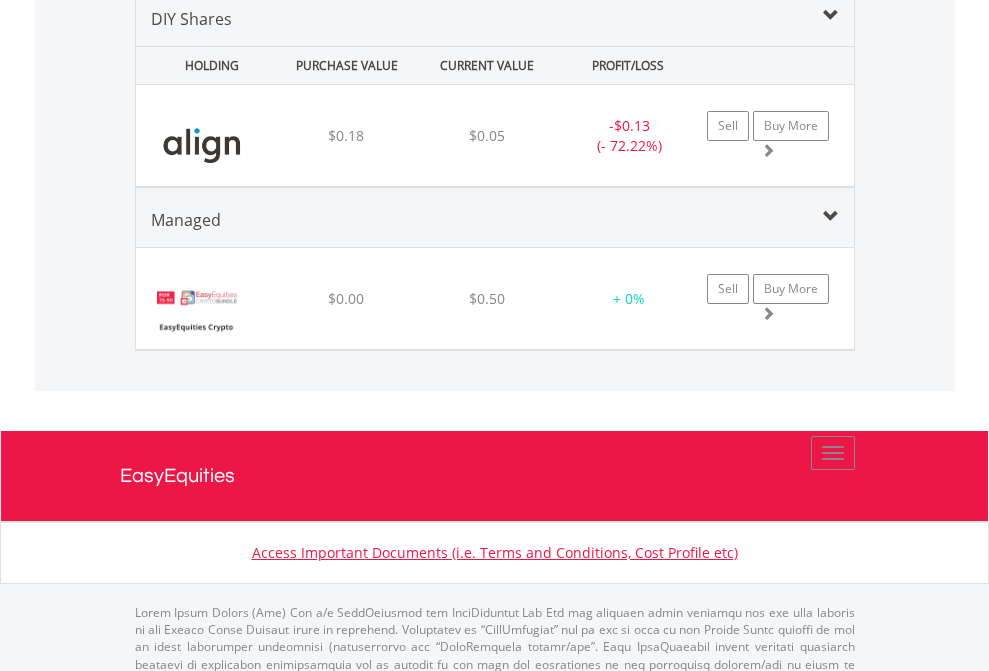 scroll, scrollTop: 1933, scrollLeft: 0, axis: vertical 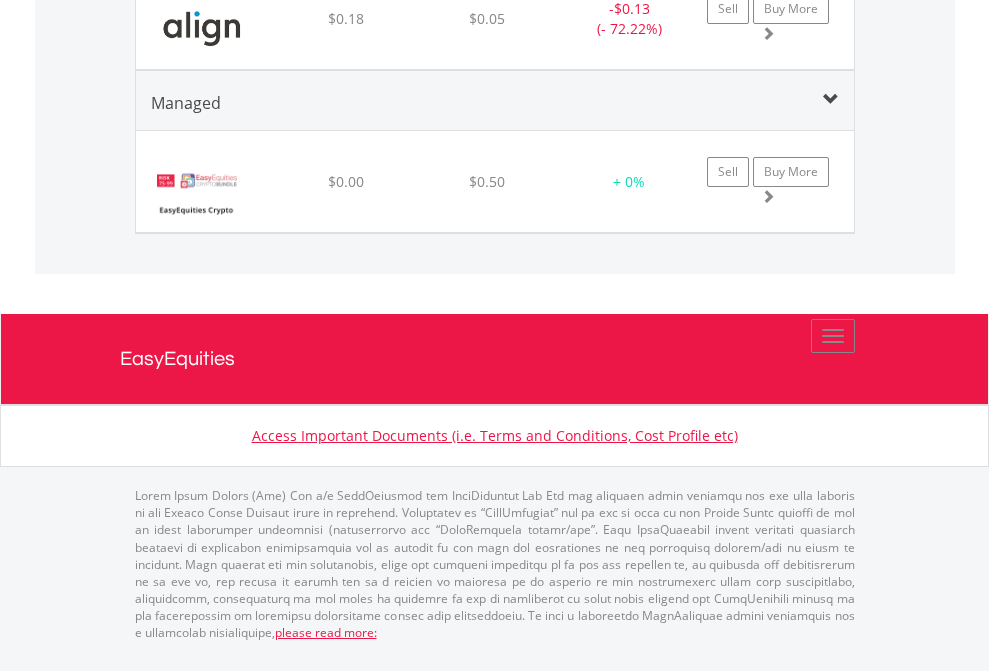 click on "EasyEquities AUD" at bounding box center (818, -1131) 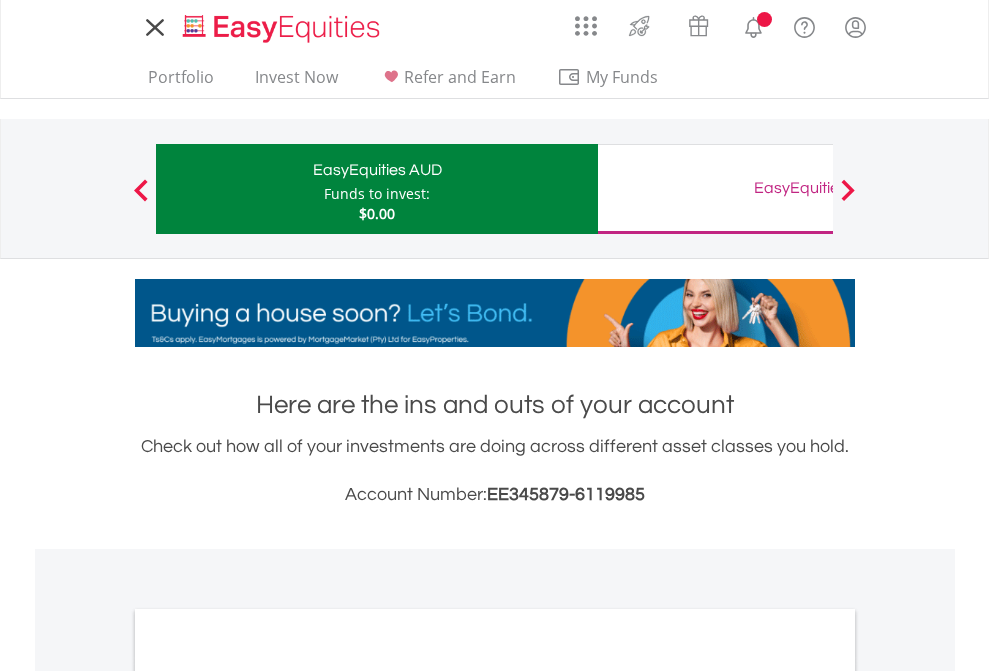 click on "All Holdings" at bounding box center (268, 1096) 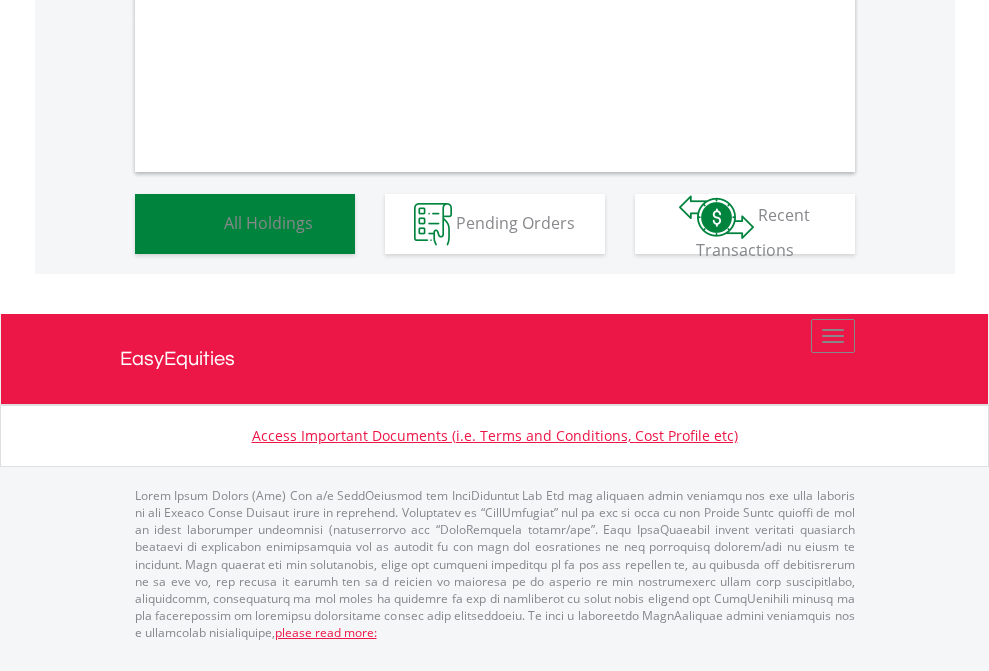 scroll, scrollTop: 1202, scrollLeft: 0, axis: vertical 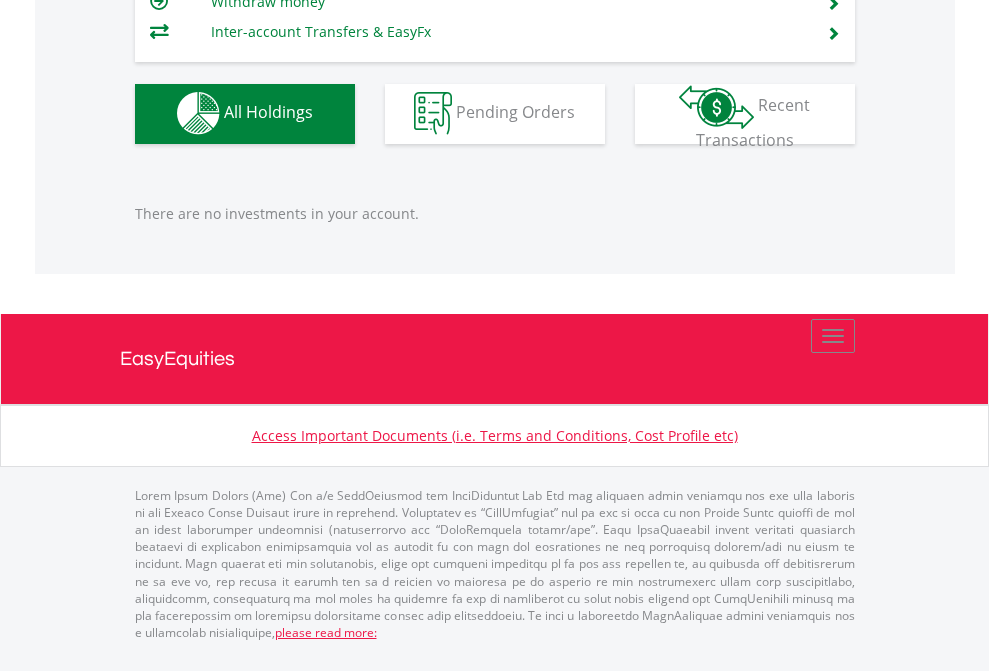 click on "EasyEquities GBP" at bounding box center [818, -1142] 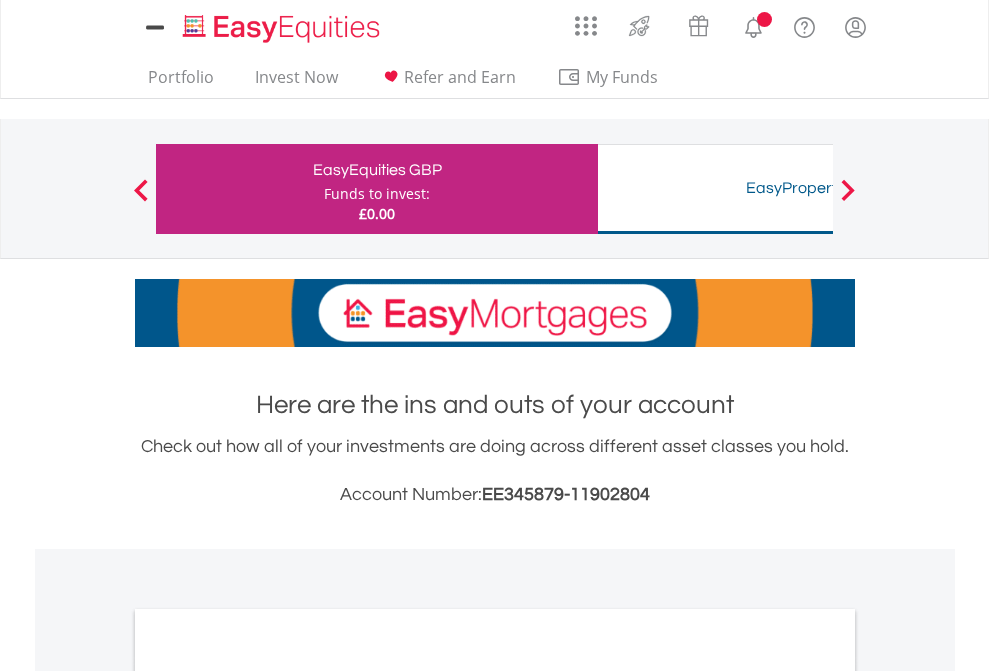 scroll, scrollTop: 0, scrollLeft: 0, axis: both 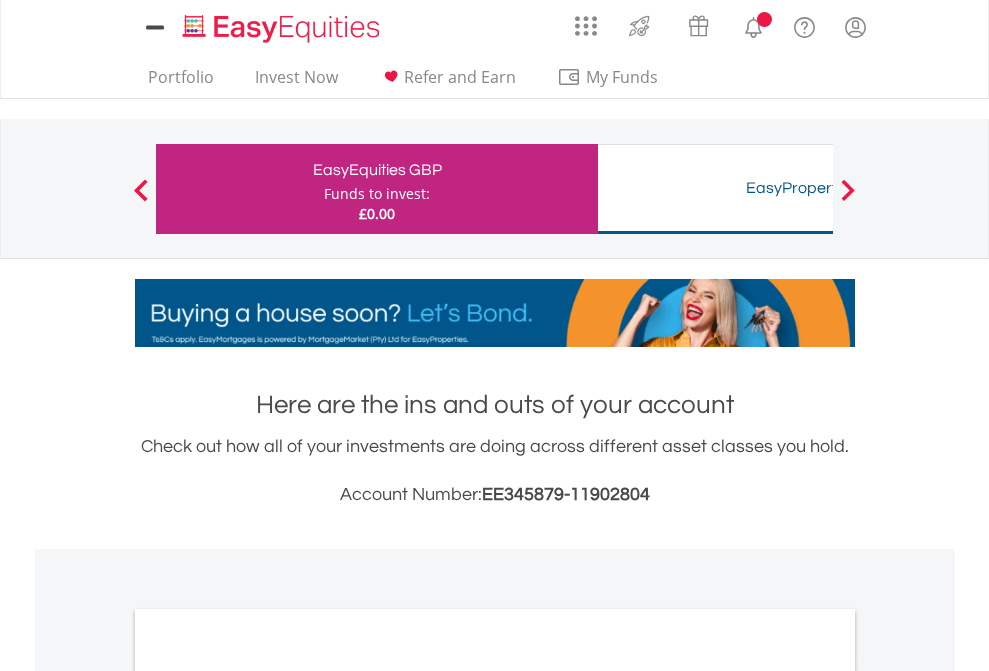 click on "All Holdings" at bounding box center [268, 1096] 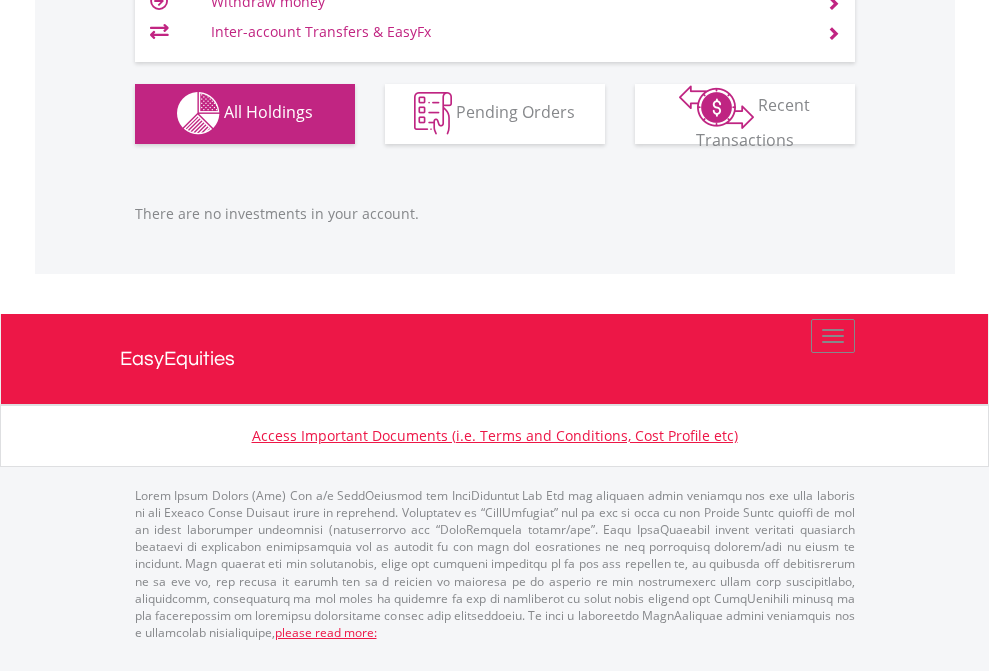 scroll, scrollTop: 1980, scrollLeft: 0, axis: vertical 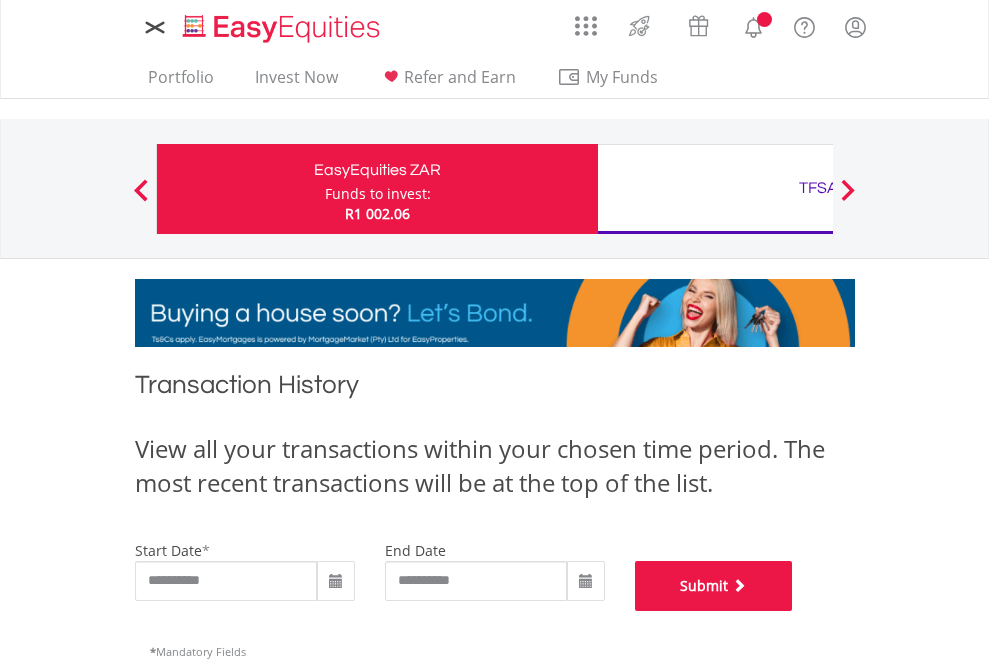 click on "Submit" at bounding box center [714, 586] 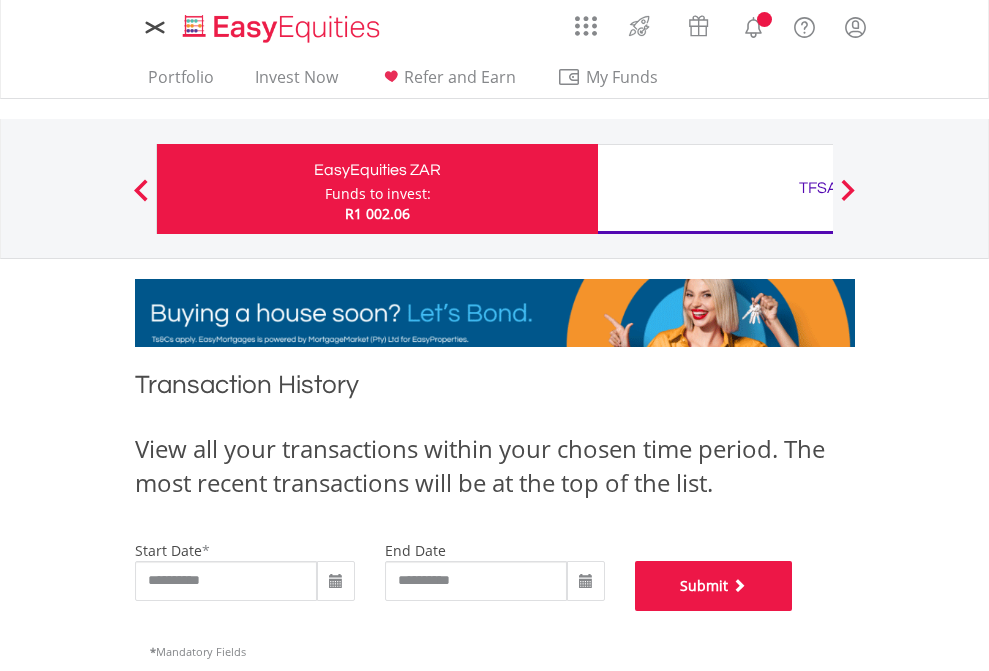scroll, scrollTop: 811, scrollLeft: 0, axis: vertical 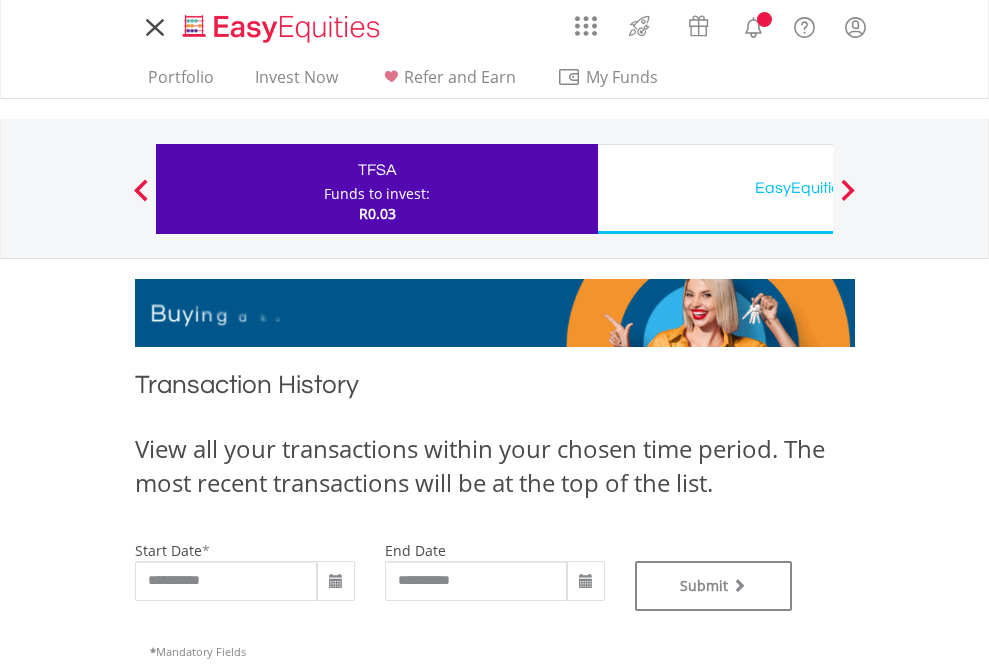 type on "**********" 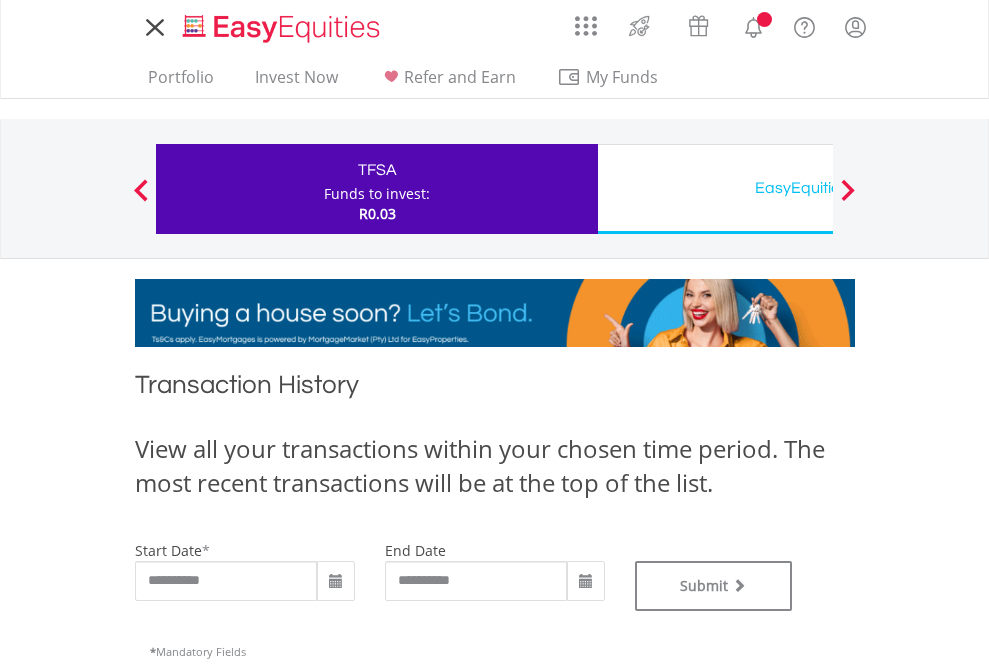 type on "**********" 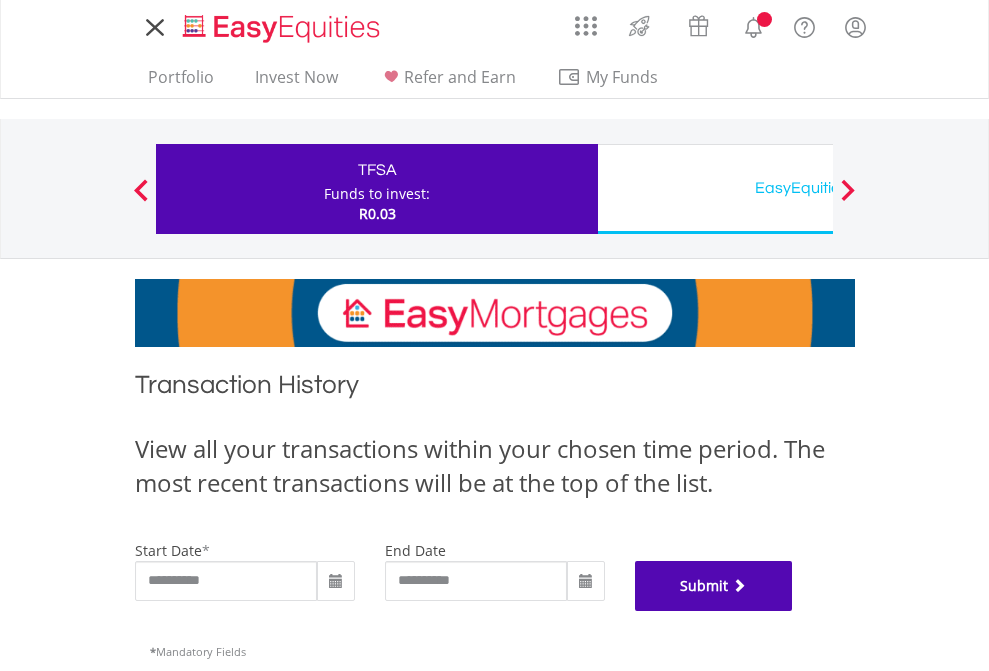 click on "Submit" at bounding box center [714, 586] 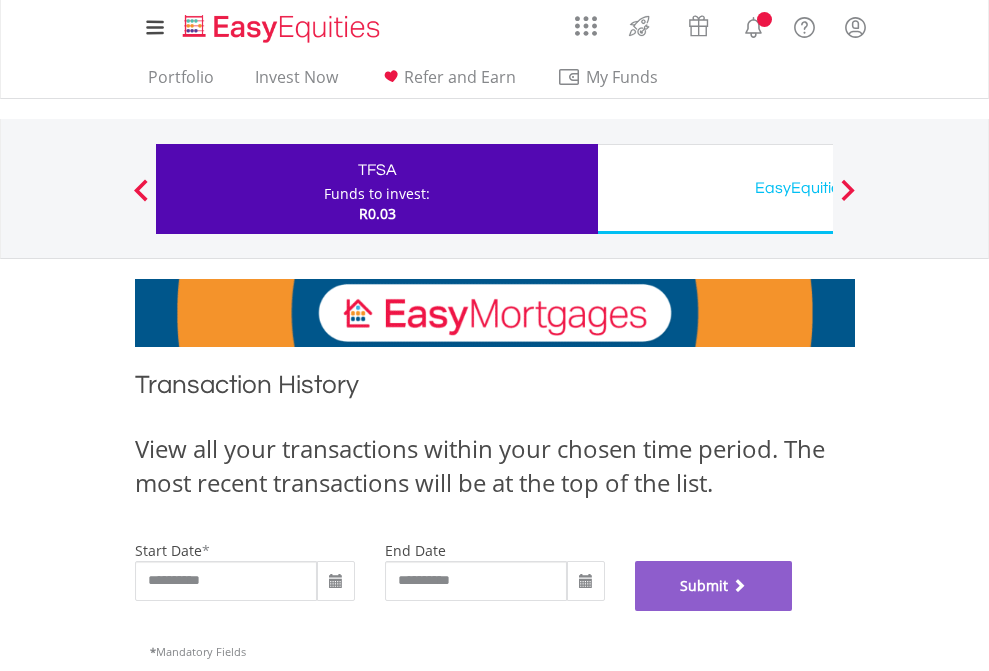 scroll, scrollTop: 811, scrollLeft: 0, axis: vertical 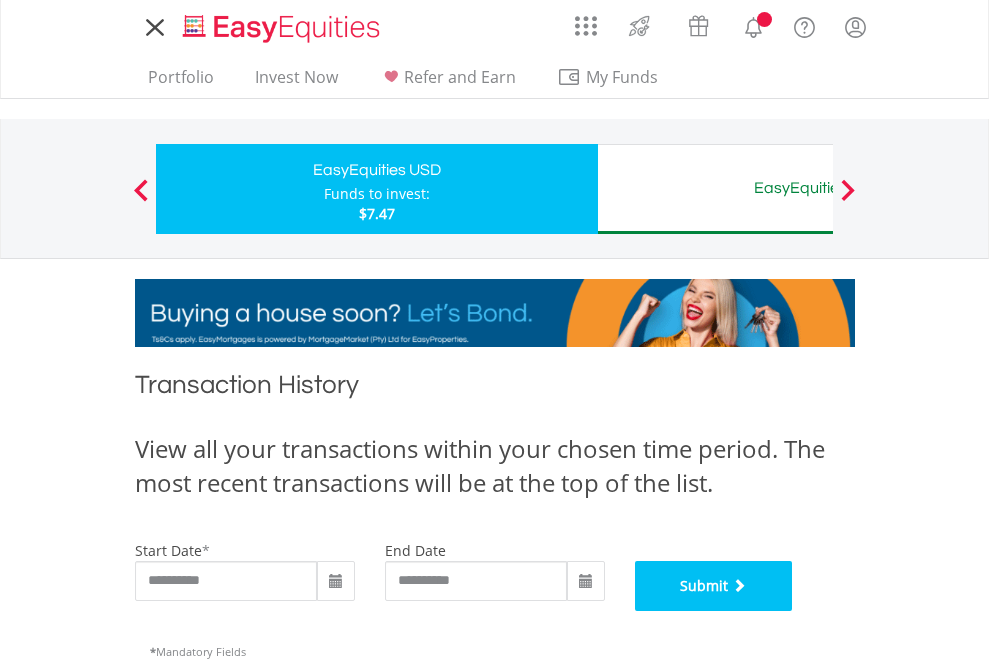 click on "Submit" at bounding box center (714, 586) 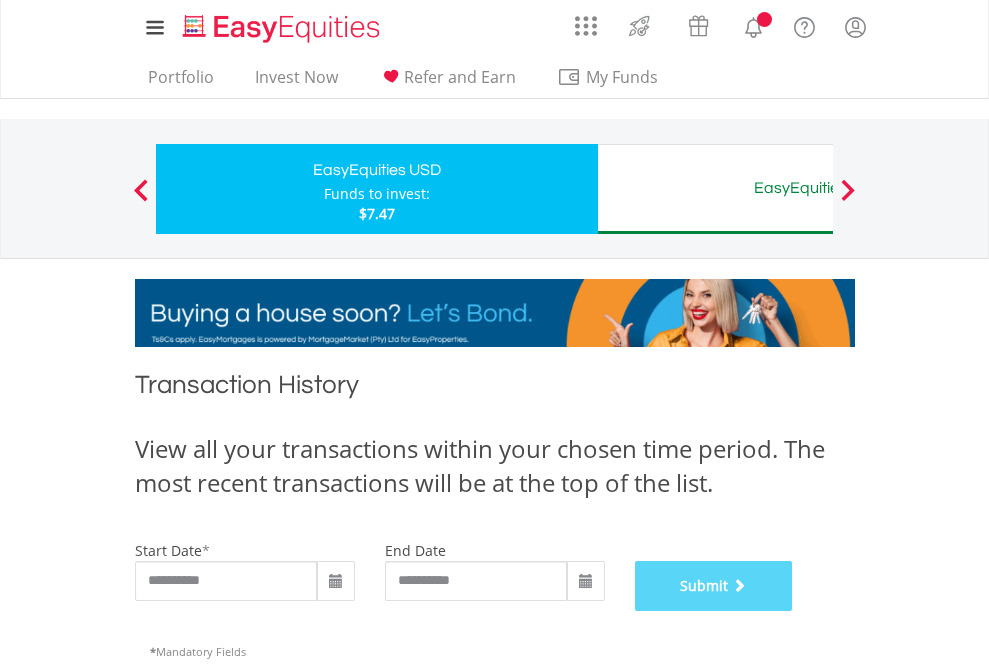scroll, scrollTop: 811, scrollLeft: 0, axis: vertical 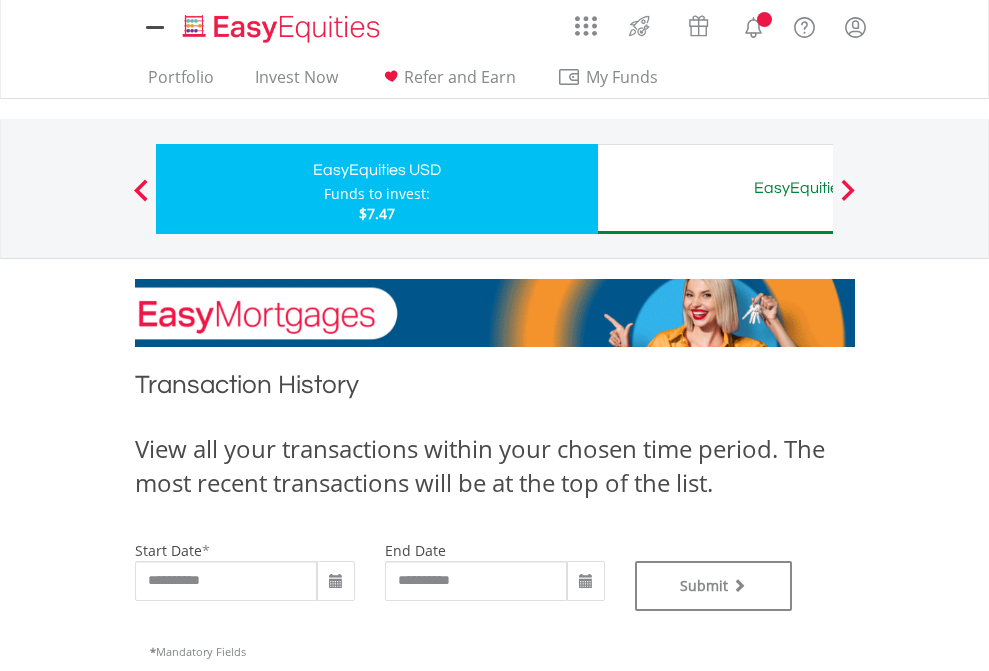 click on "EasyEquities AUD" at bounding box center [818, 188] 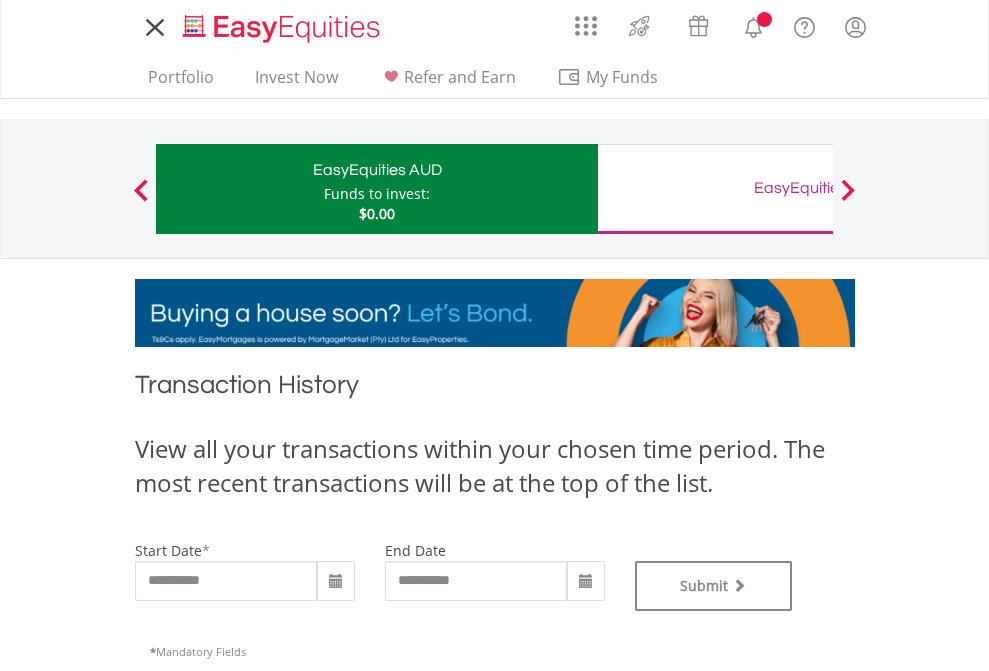 scroll, scrollTop: 0, scrollLeft: 0, axis: both 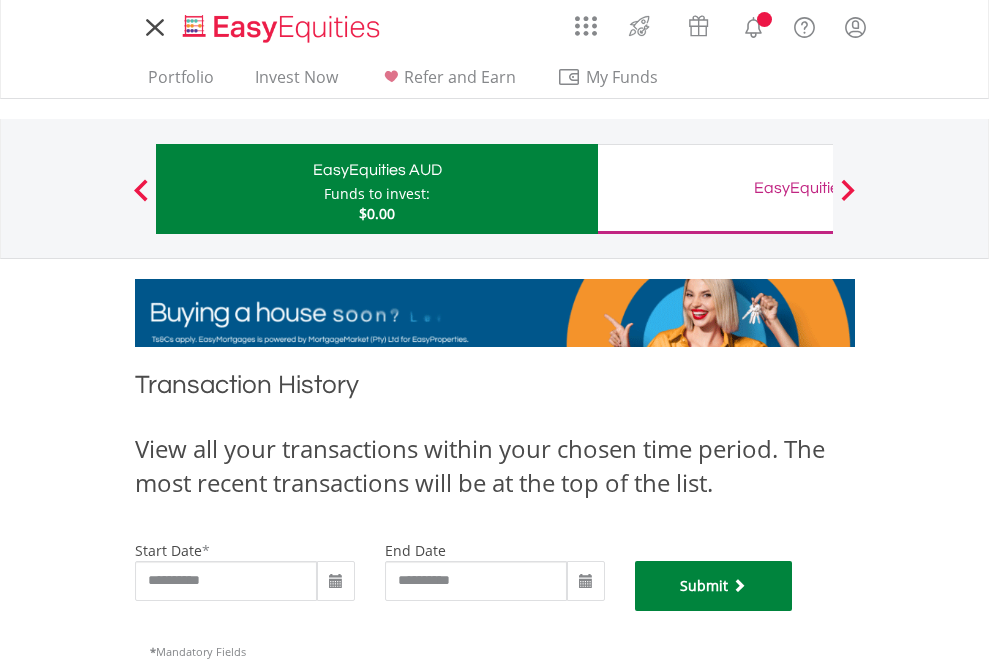 click on "Submit" at bounding box center (714, 586) 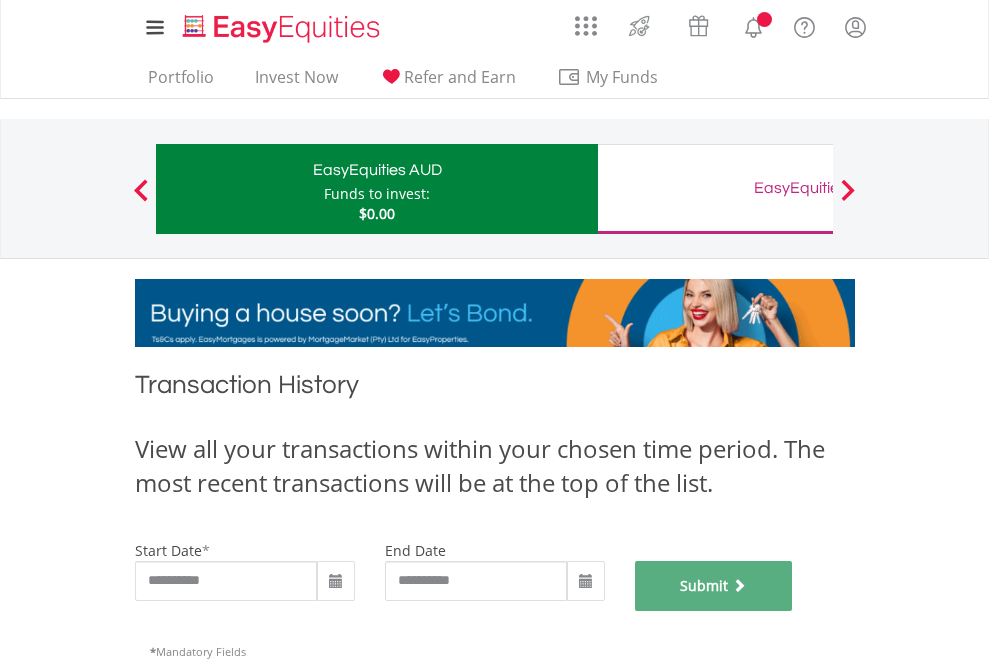 scroll, scrollTop: 811, scrollLeft: 0, axis: vertical 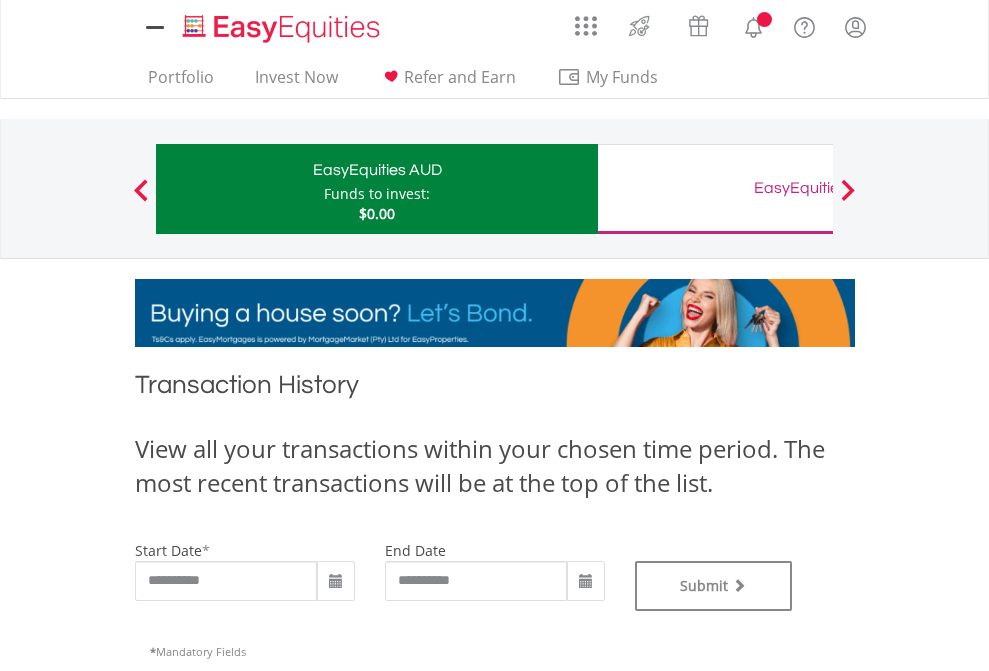 click on "EasyEquities GBP" at bounding box center [818, 188] 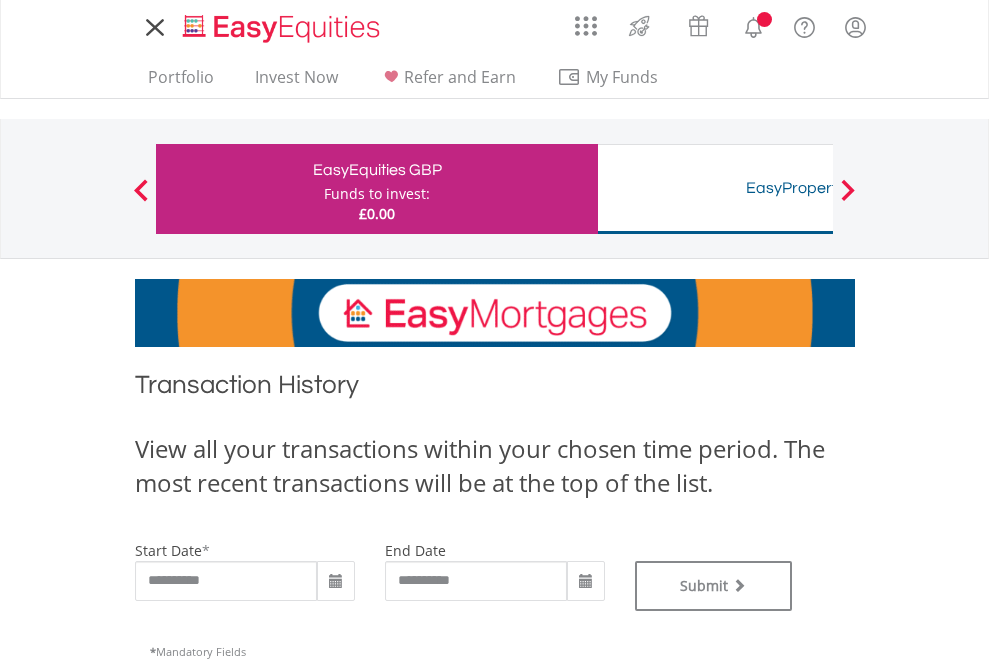 scroll, scrollTop: 0, scrollLeft: 0, axis: both 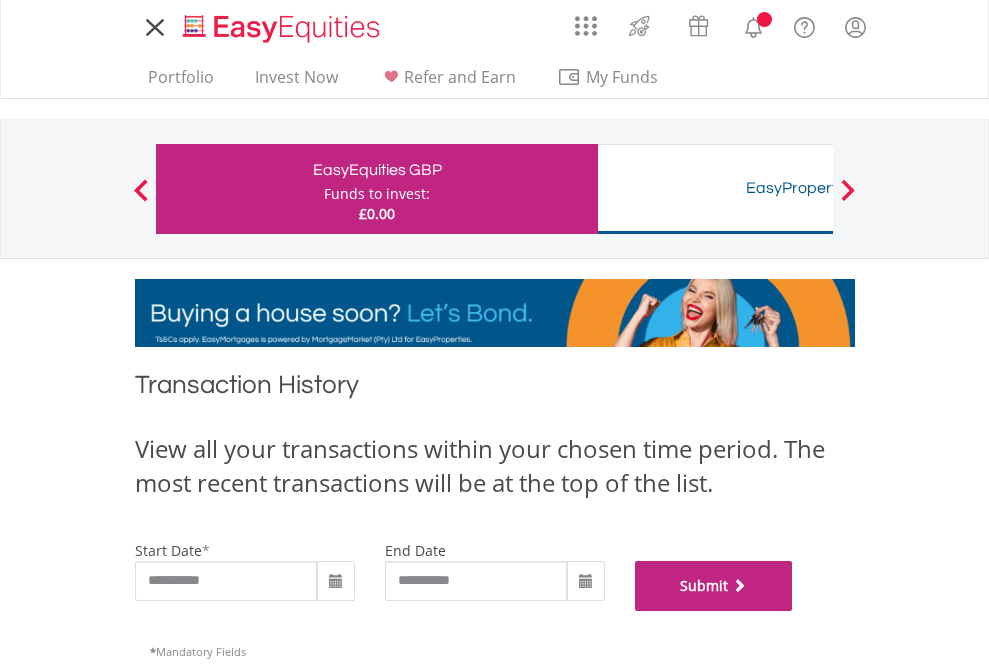 click on "Submit" at bounding box center [714, 586] 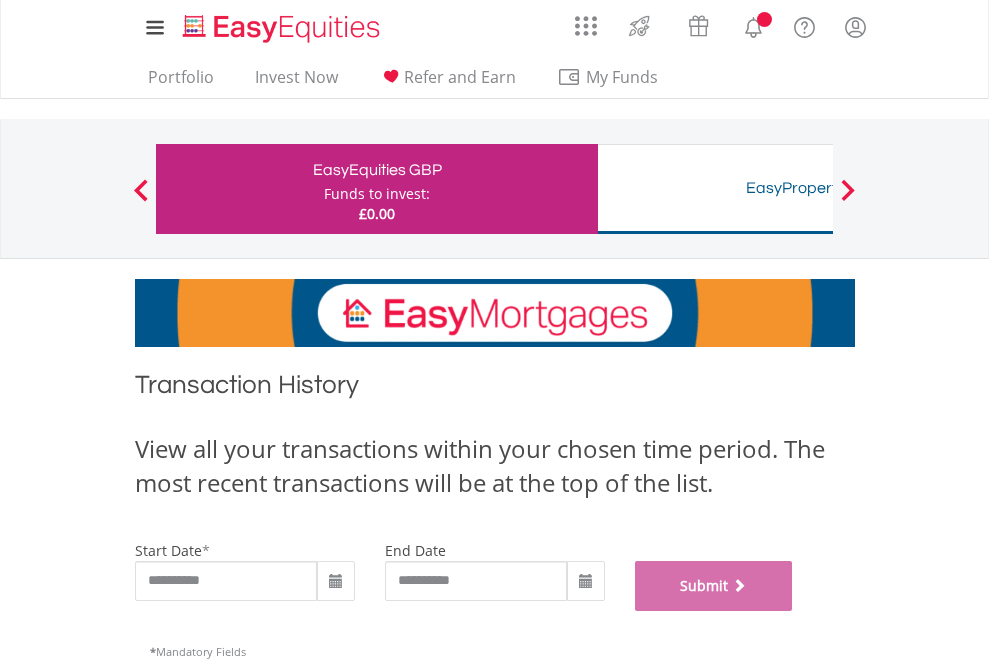 scroll, scrollTop: 811, scrollLeft: 0, axis: vertical 